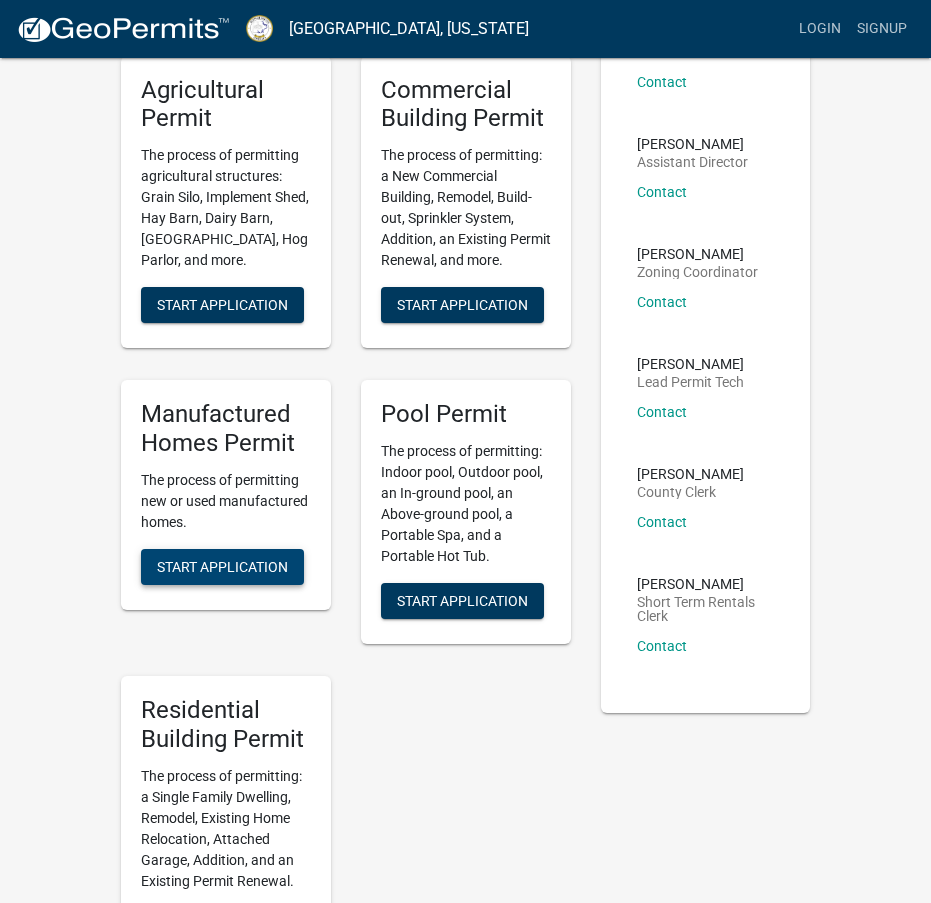 scroll, scrollTop: 0, scrollLeft: 0, axis: both 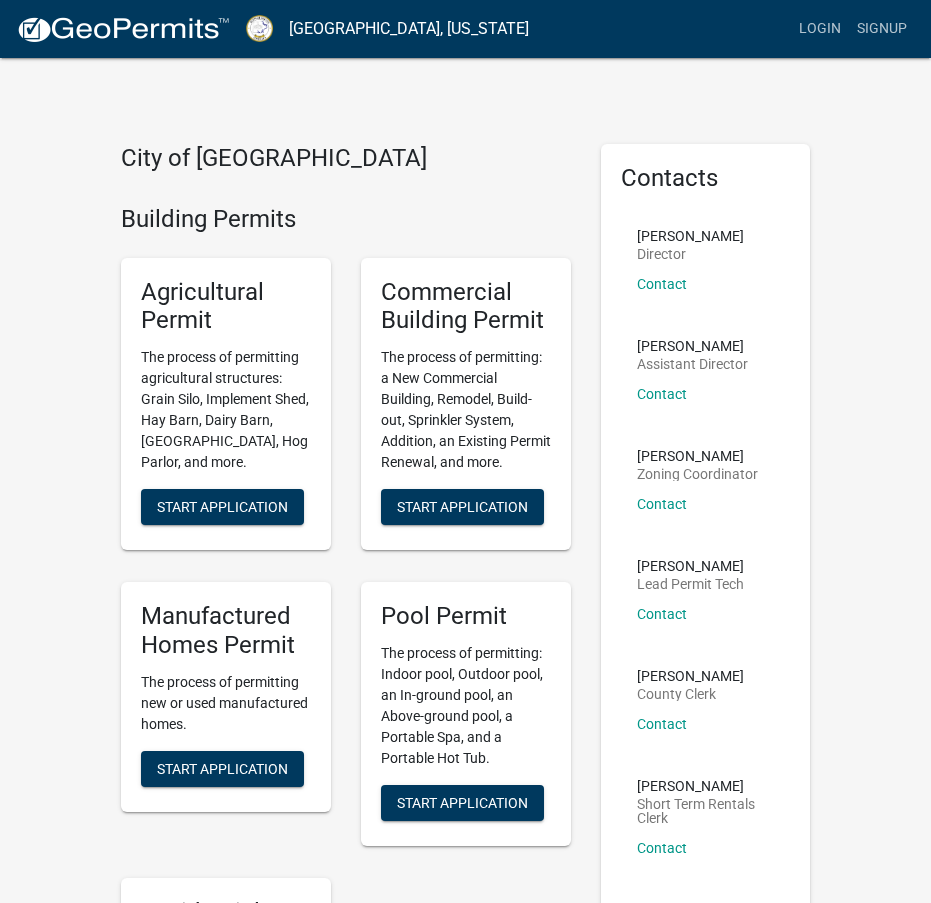 click on "[PERSON_NAME]   Director   Contact  View contact info" 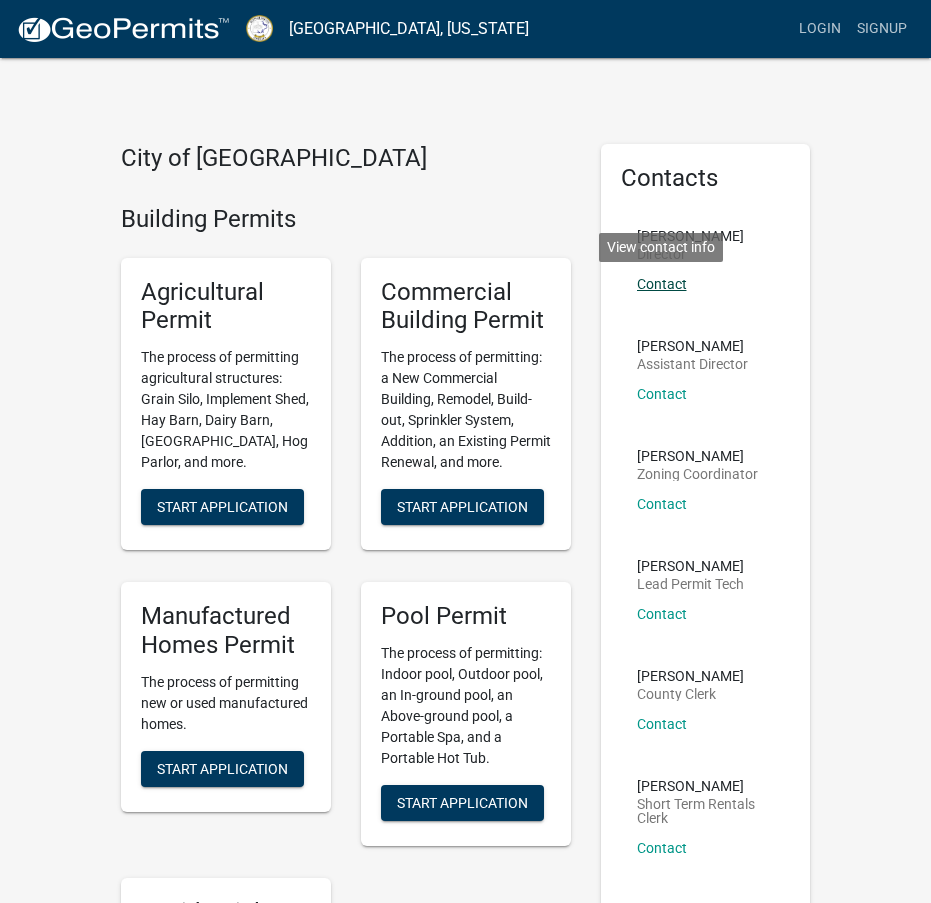 click on "Contact" 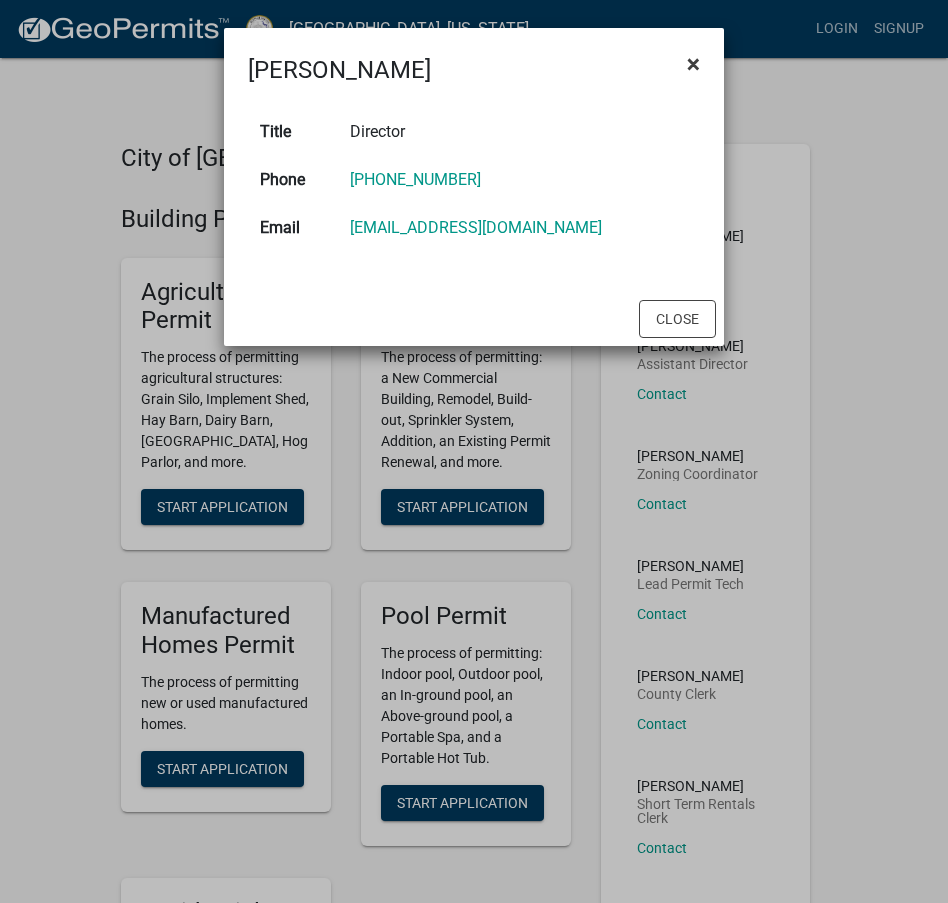 click on "×" 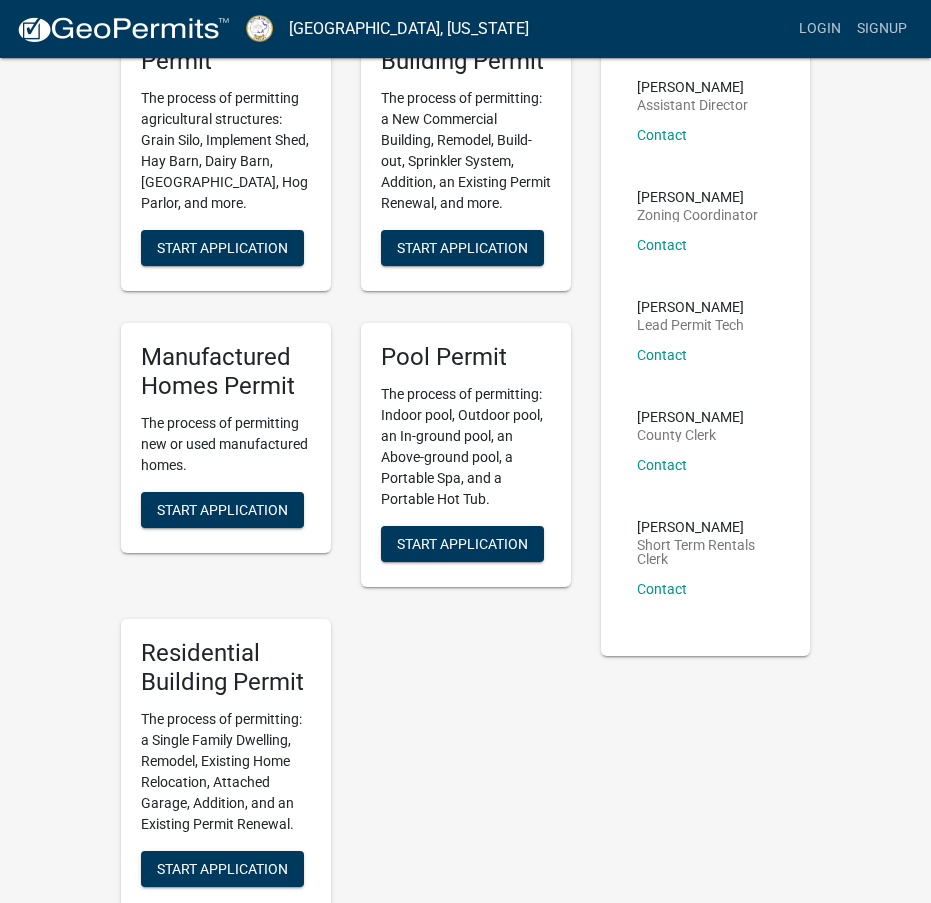 scroll, scrollTop: 300, scrollLeft: 0, axis: vertical 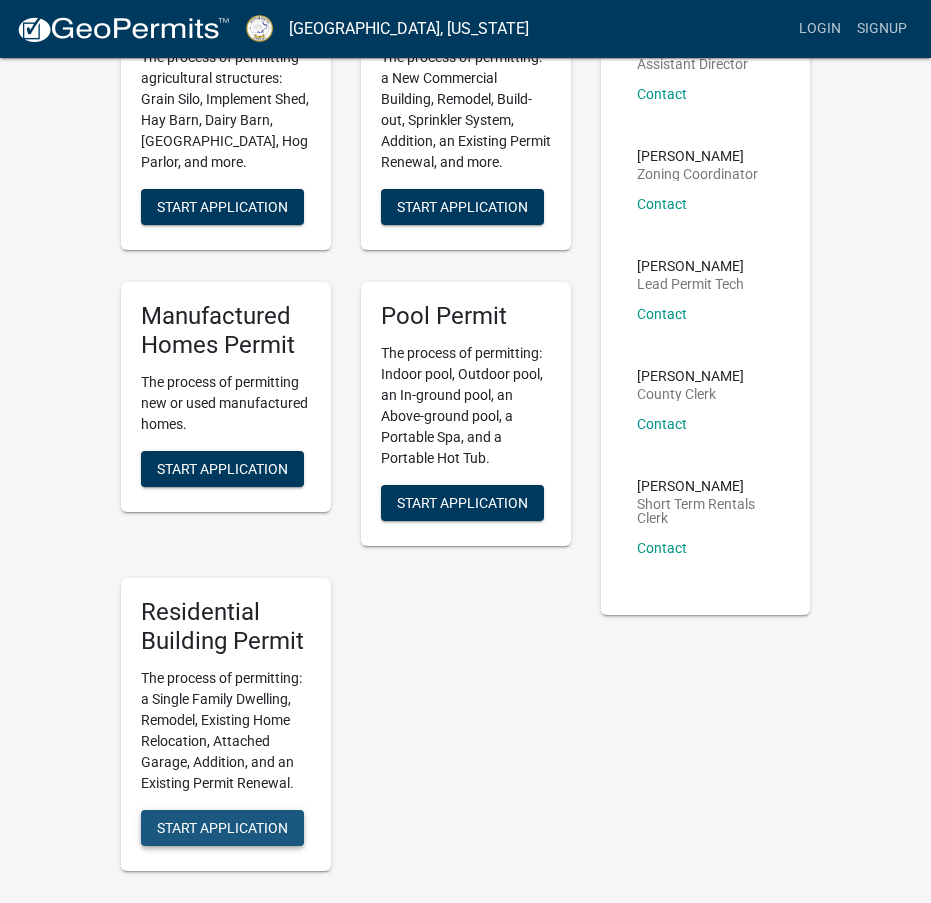 click on "Start Application" at bounding box center [222, 827] 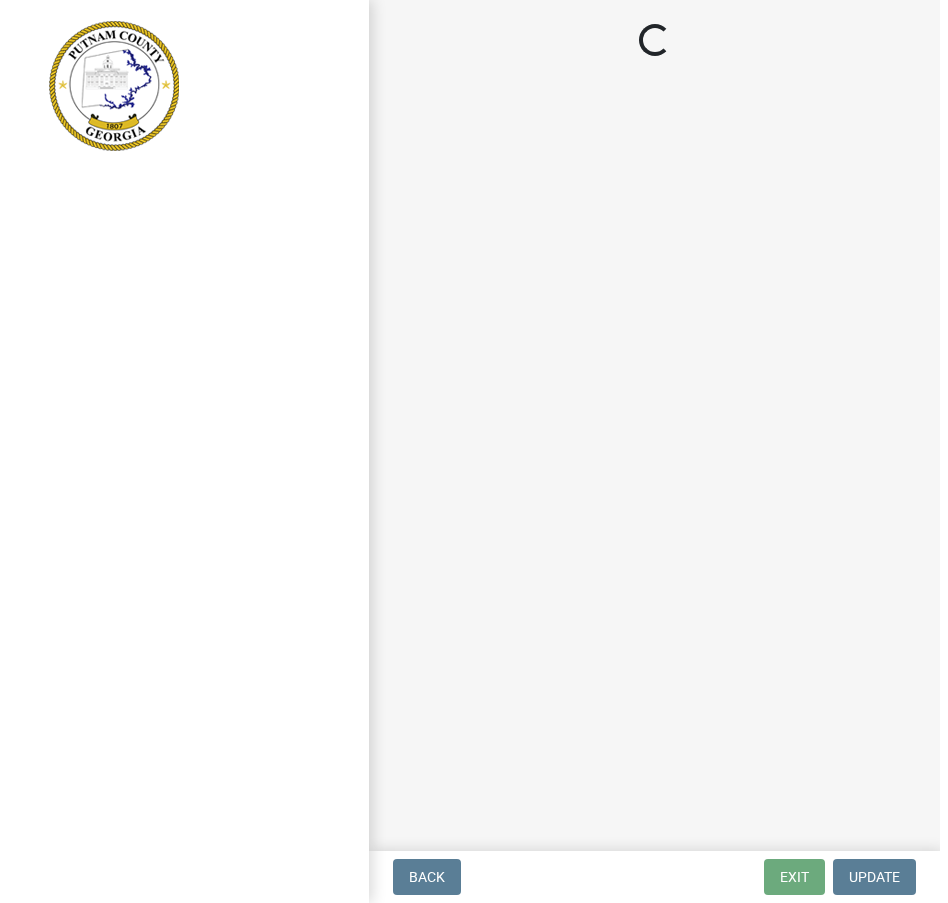 scroll, scrollTop: 0, scrollLeft: 0, axis: both 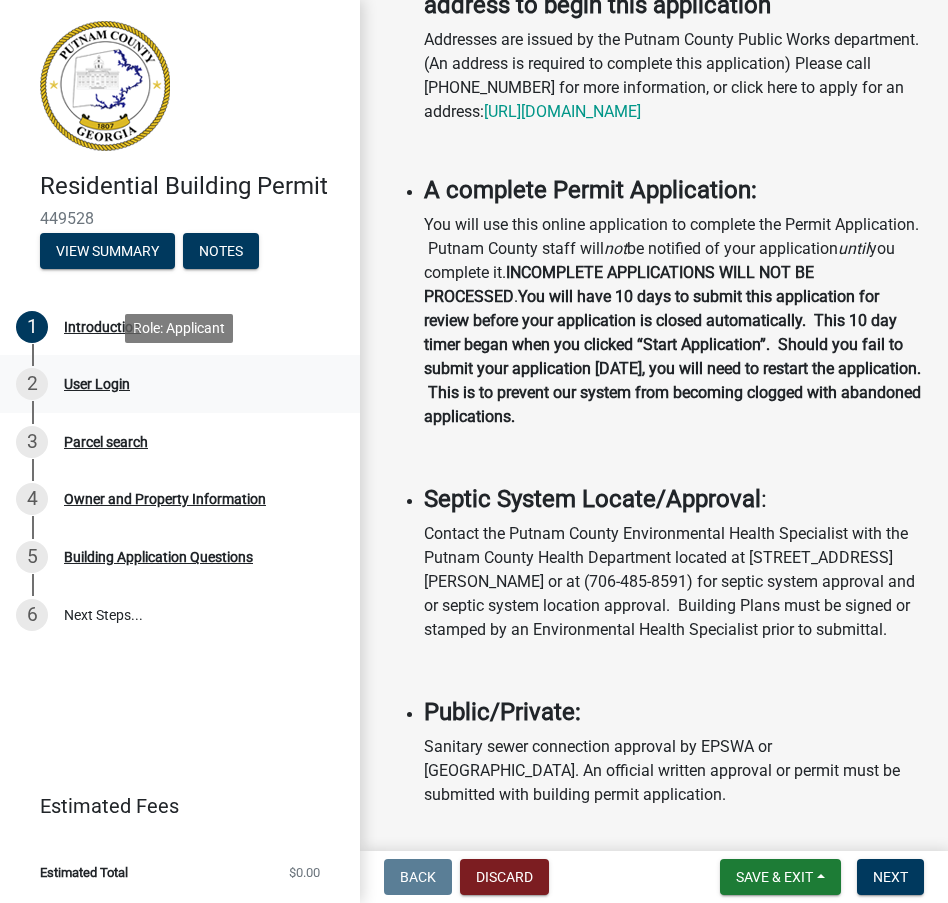 click on "2" at bounding box center (32, 384) 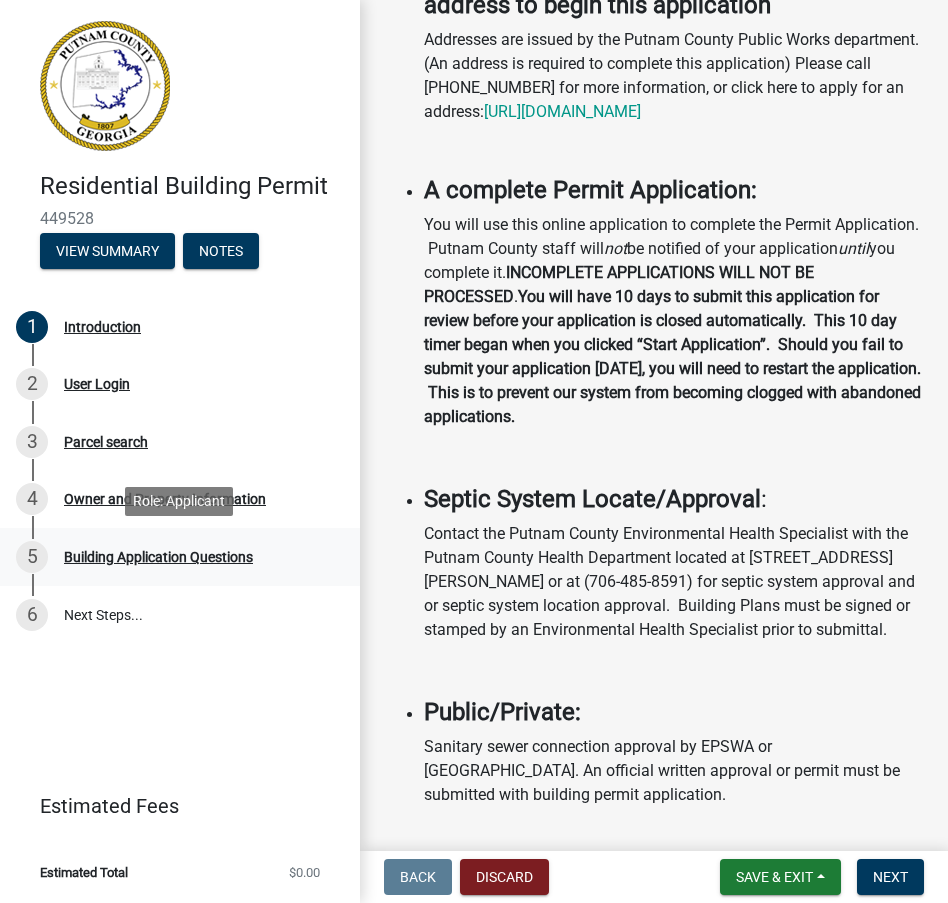 click on "5     Building Application Questions" at bounding box center [172, 557] 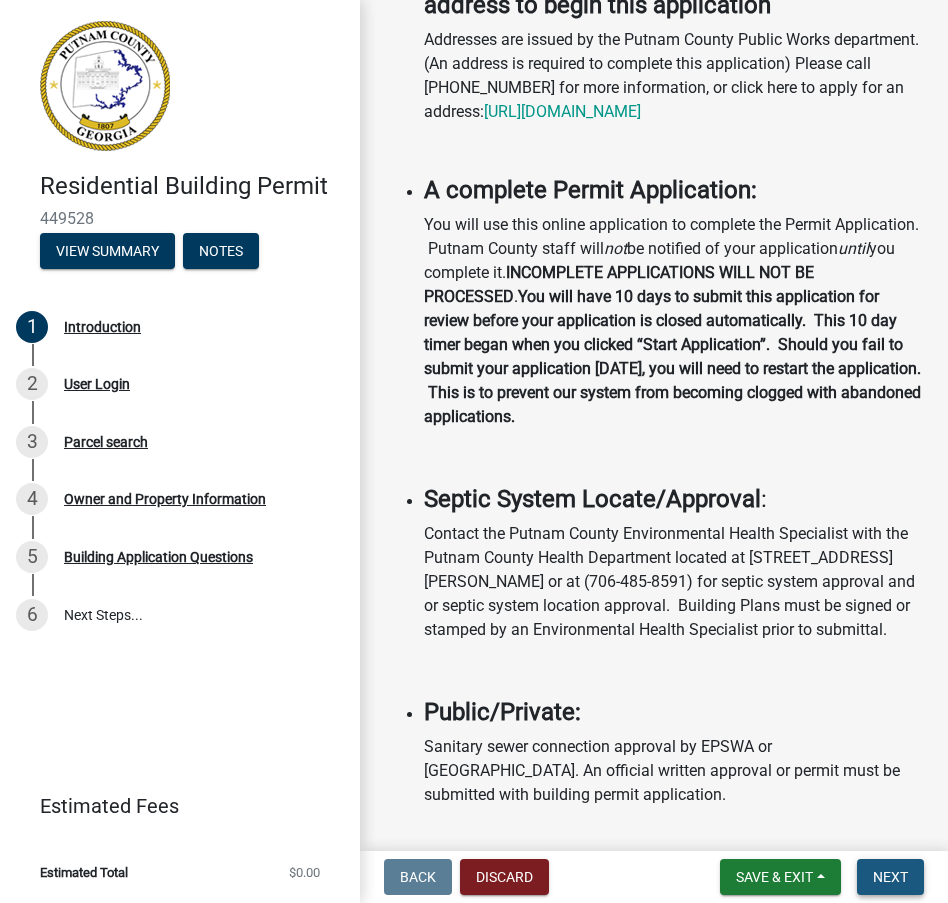 click on "Next" at bounding box center (890, 877) 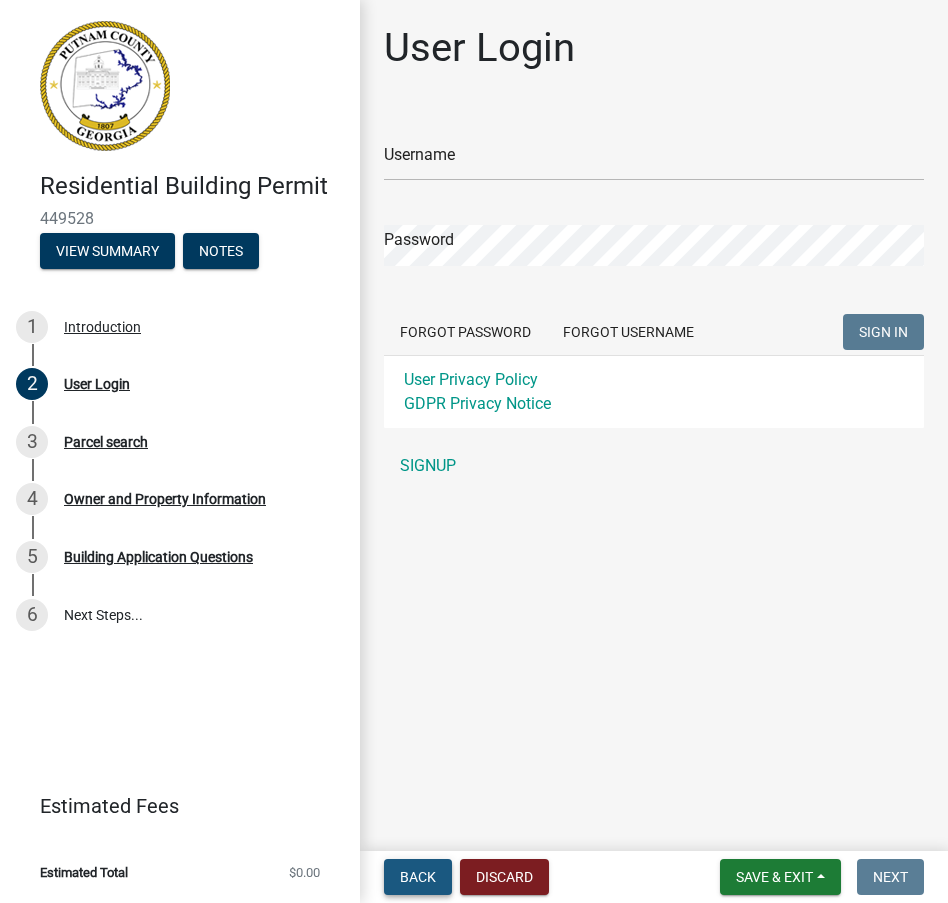 click on "Back" at bounding box center [418, 877] 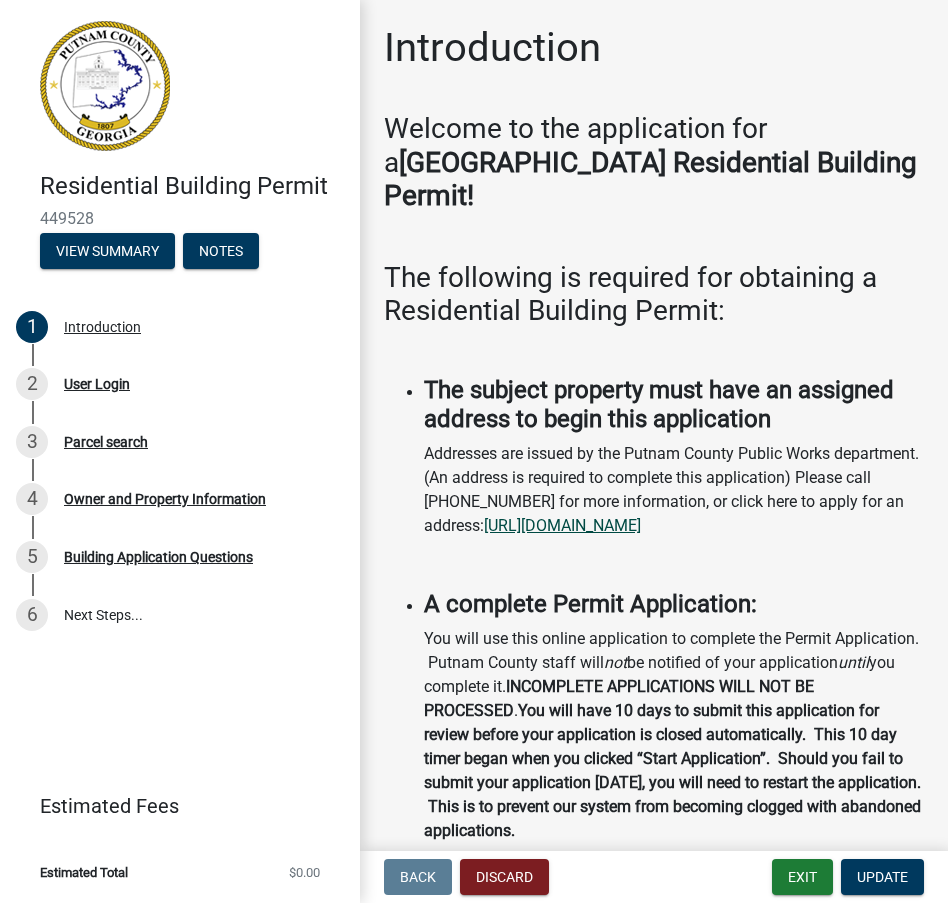 click on "https://putnamcountyga.portal.iworq.net/portalhome/putnamcountyga" 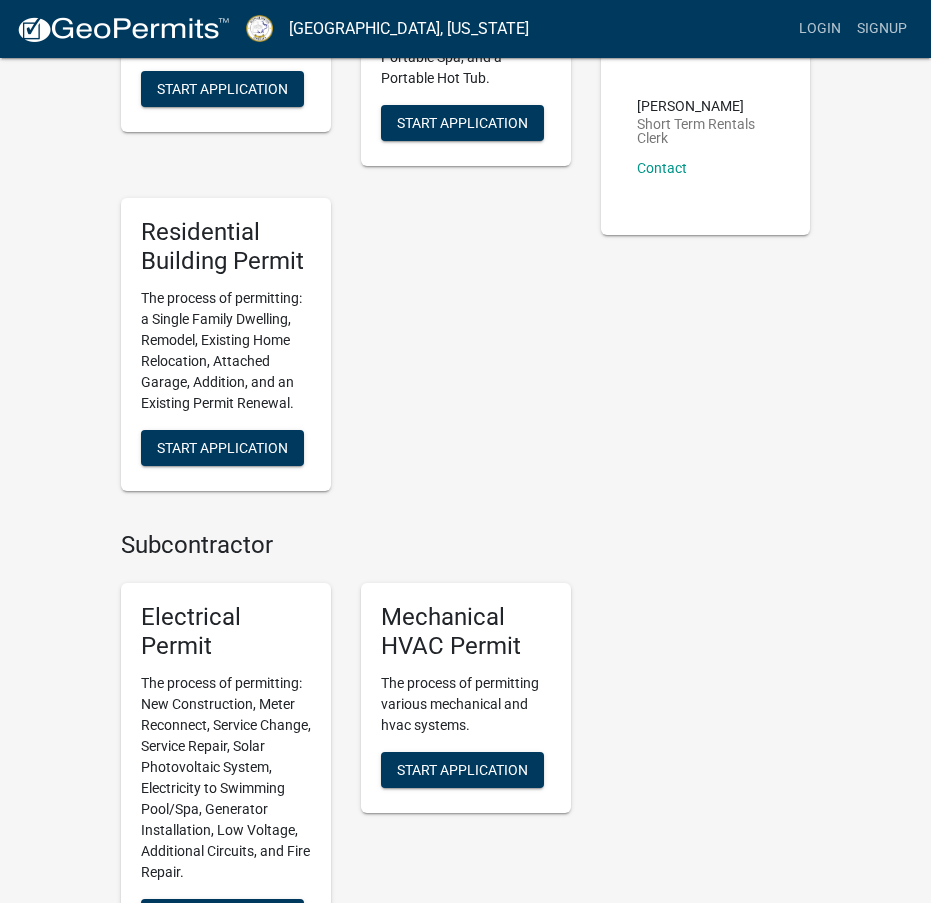 scroll, scrollTop: 700, scrollLeft: 0, axis: vertical 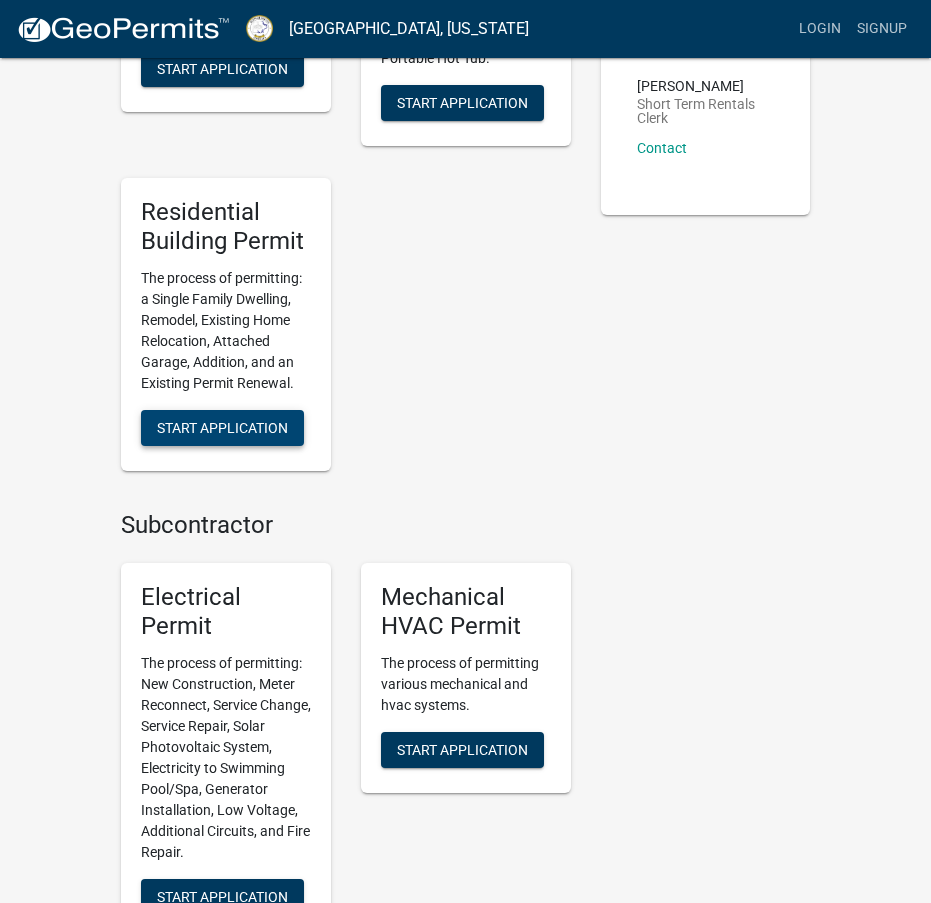 click on "Start Application" at bounding box center (222, 427) 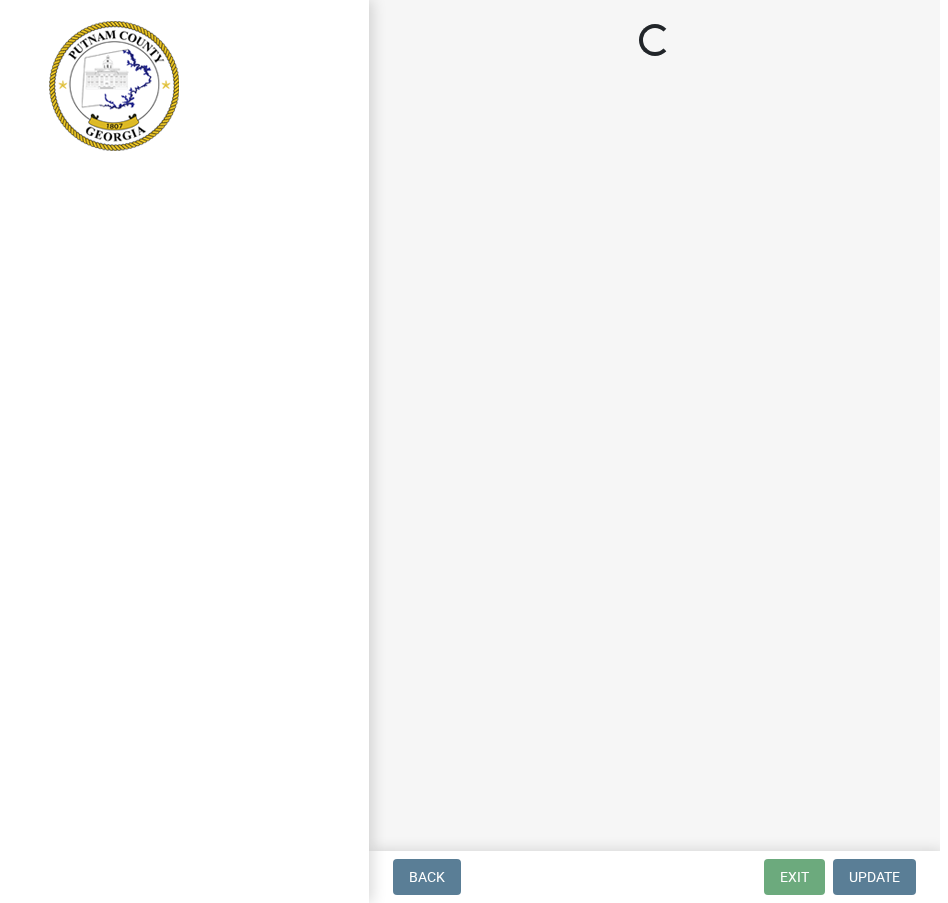 scroll, scrollTop: 0, scrollLeft: 0, axis: both 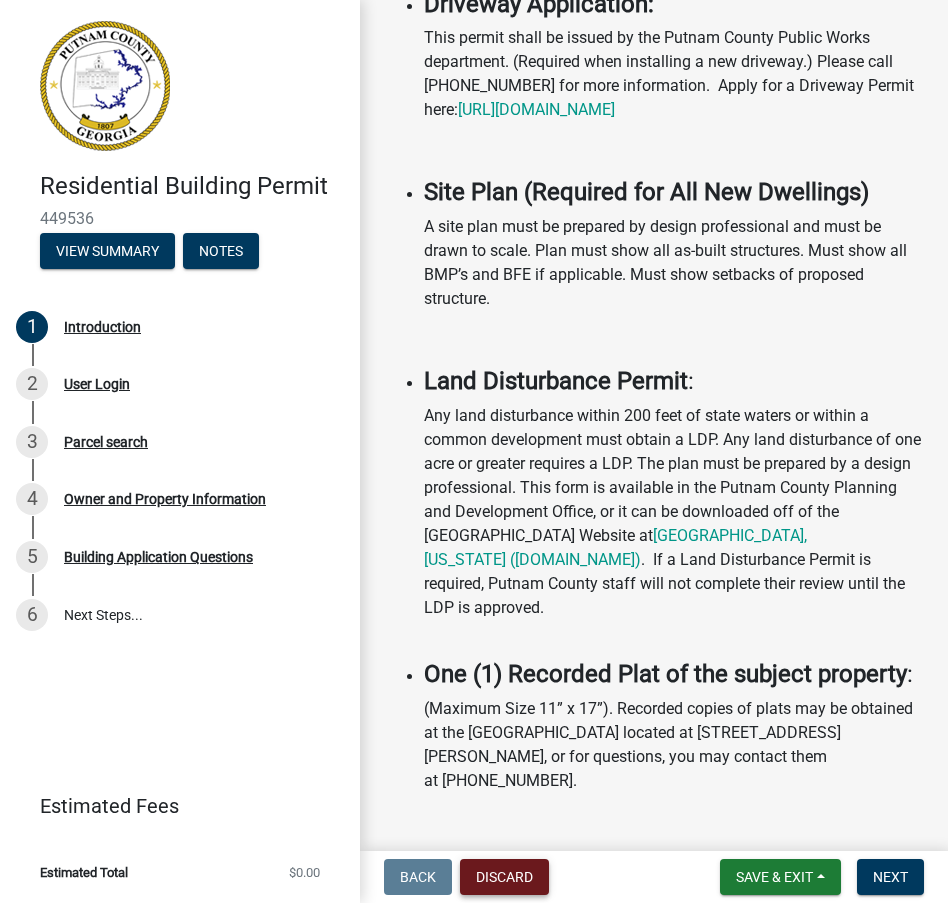 click on "Discard" at bounding box center (504, 877) 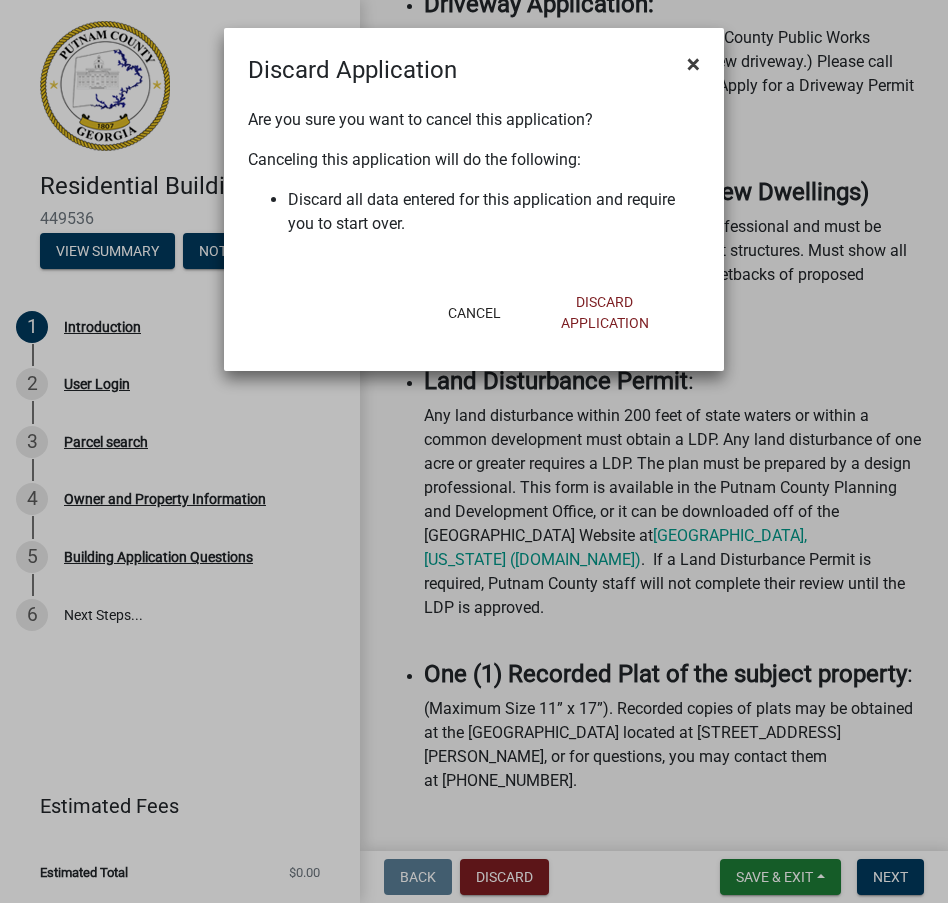 click on "×" 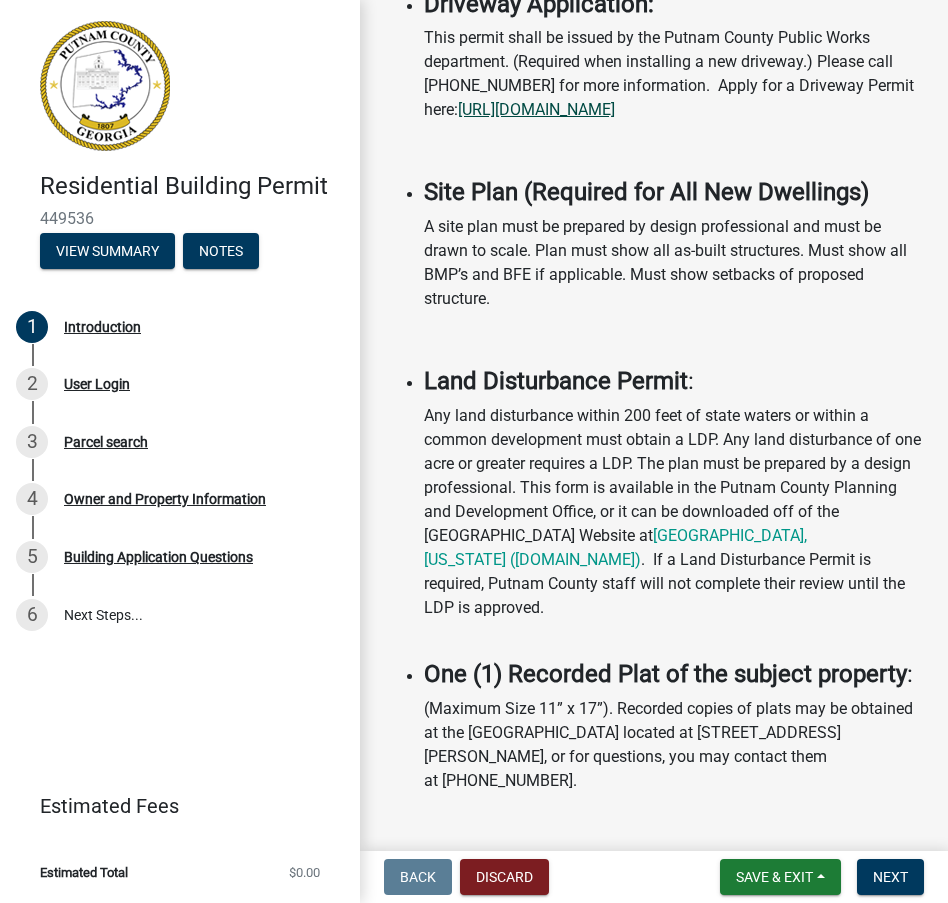 click on "https://putnamcountyga.portal.iworq.net/portalhome/putnamcountyga" 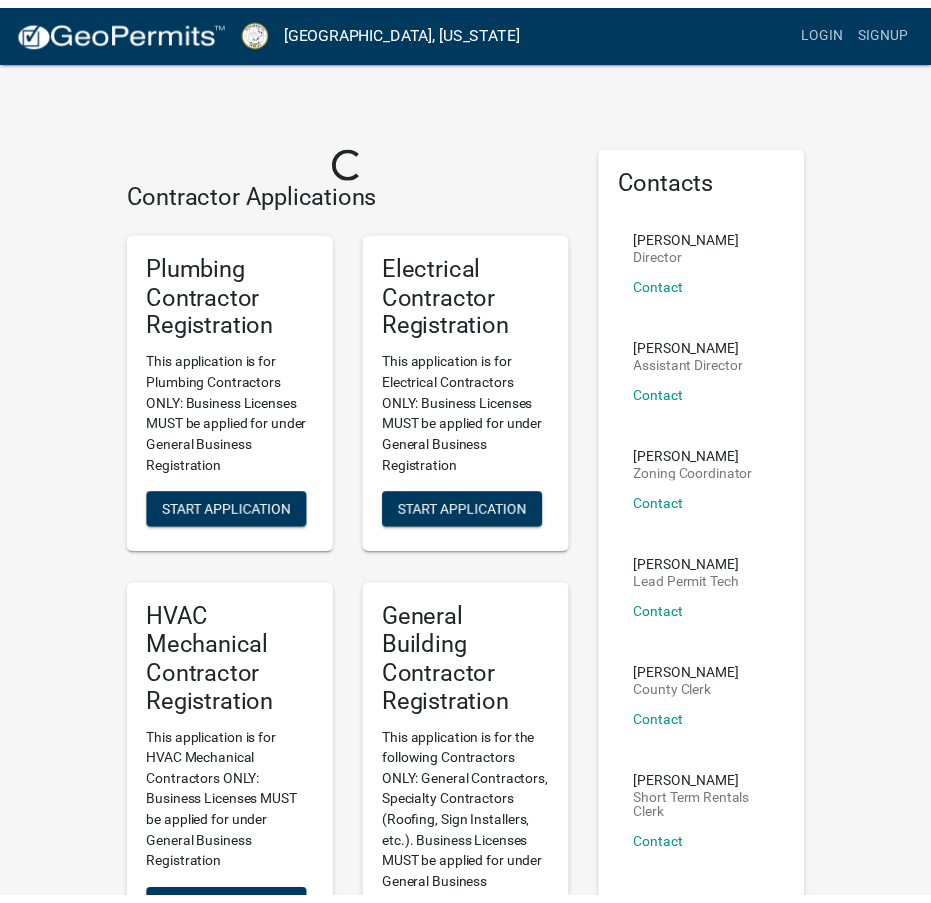 scroll, scrollTop: 0, scrollLeft: 0, axis: both 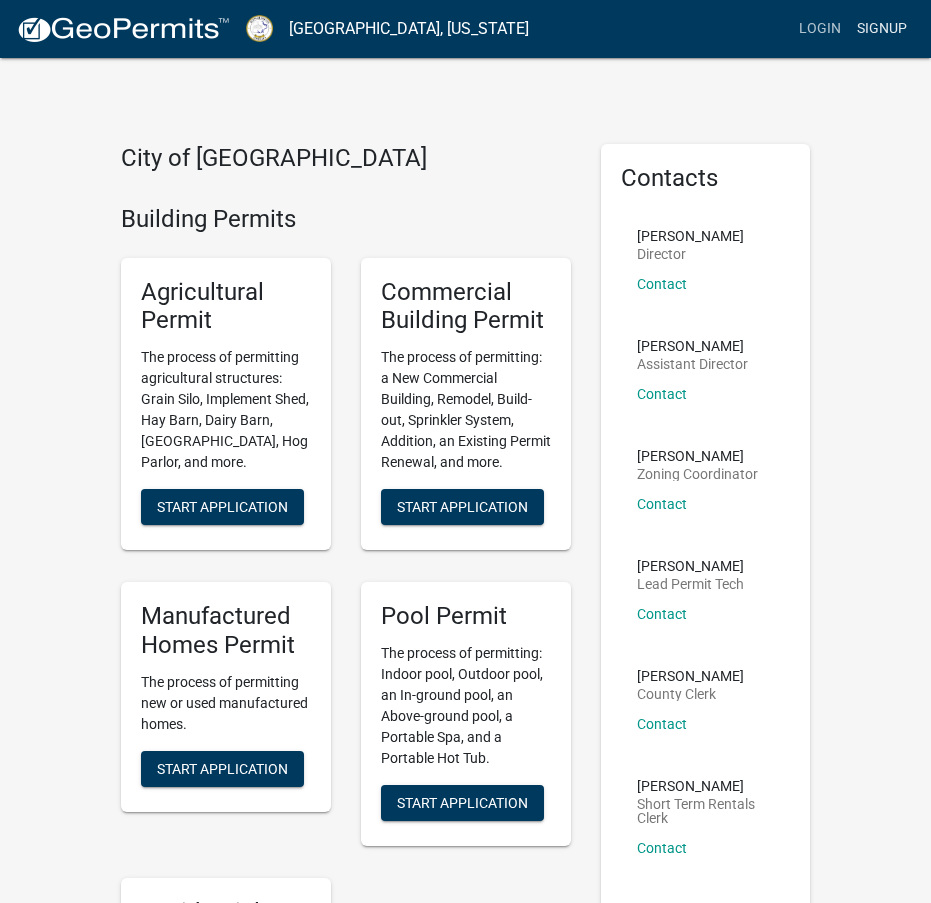 click on "Signup" at bounding box center [882, 29] 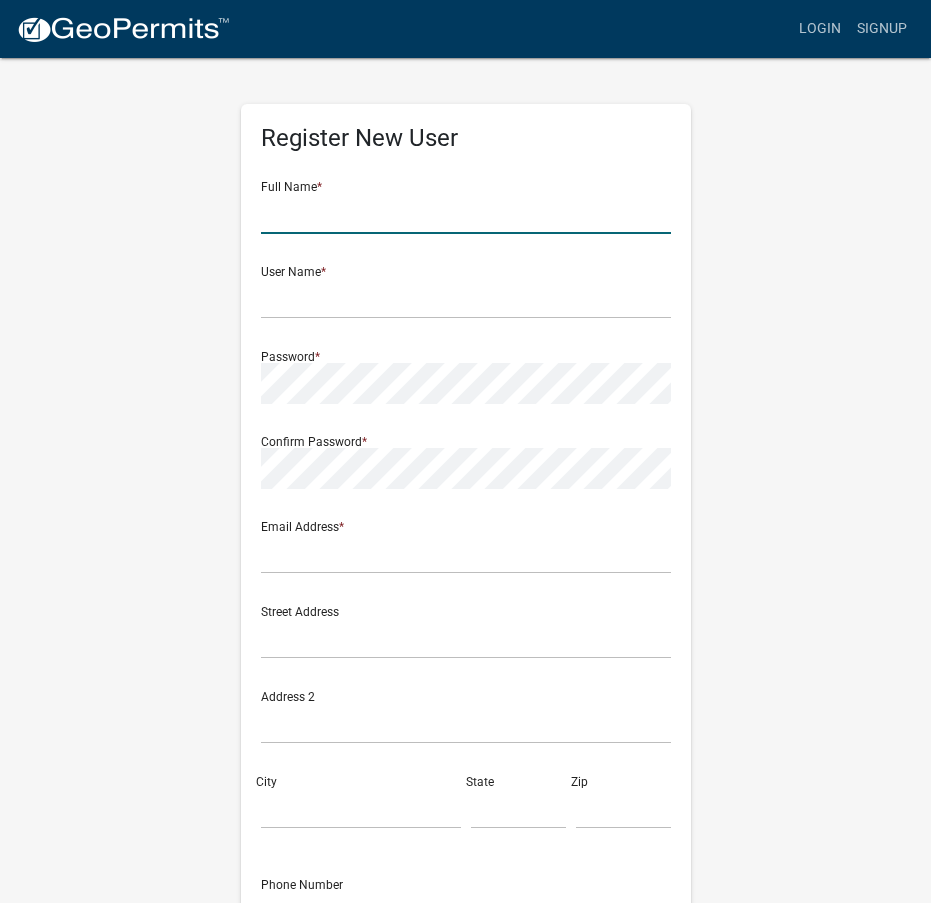 click 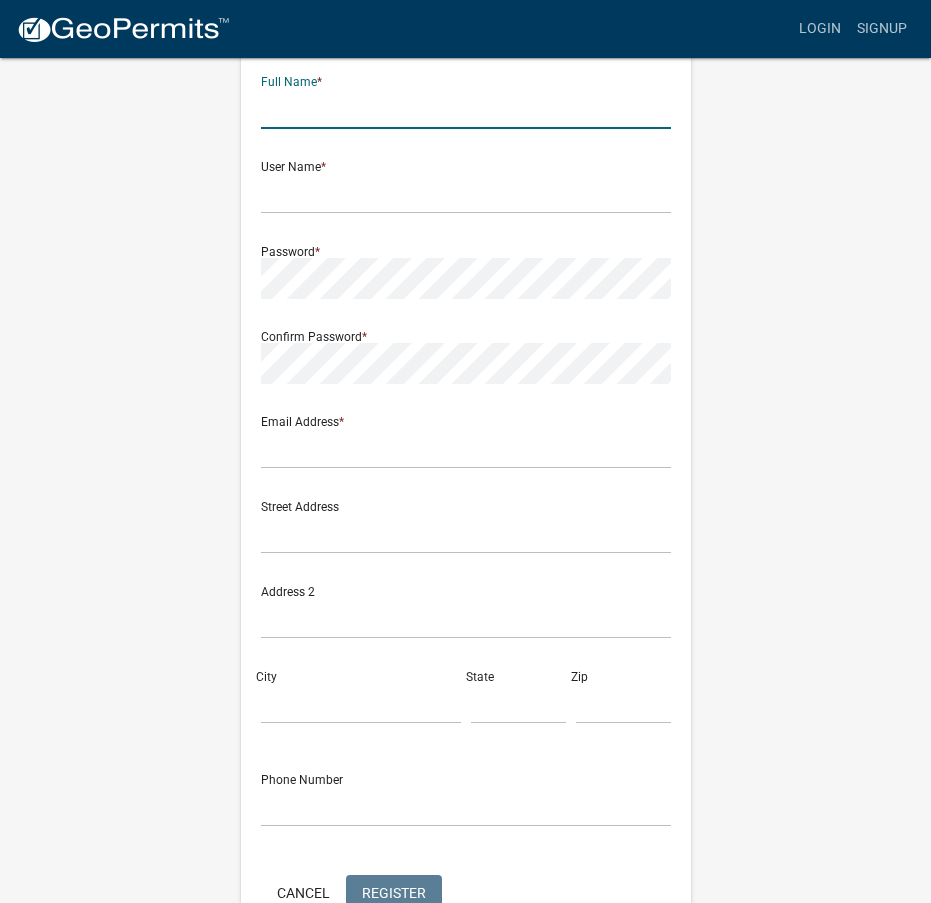scroll, scrollTop: 223, scrollLeft: 0, axis: vertical 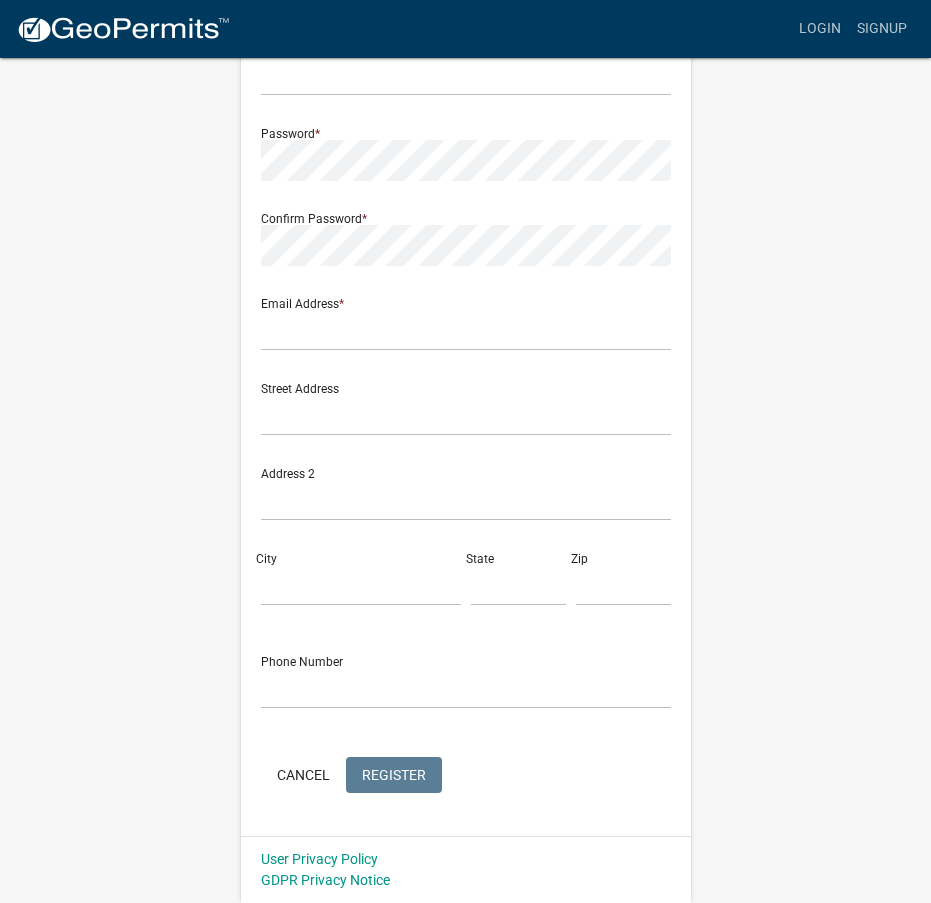 drag, startPoint x: 139, startPoint y: 299, endPoint x: 135, endPoint y: 324, distance: 25.317978 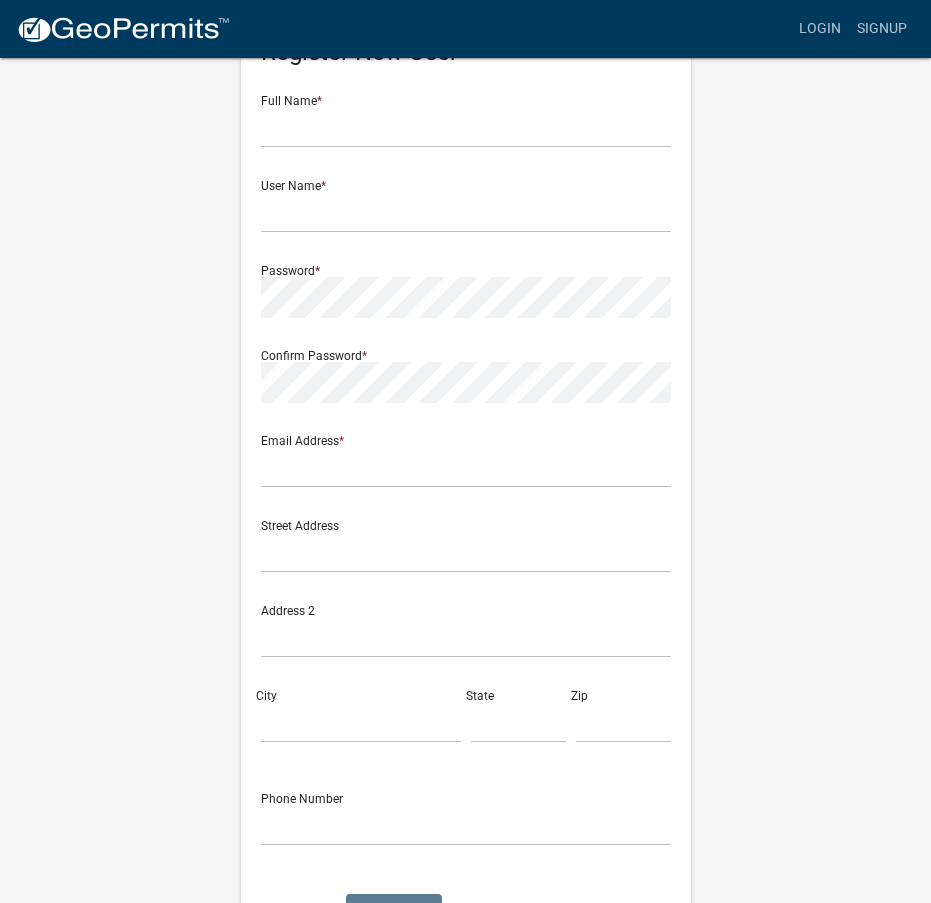 scroll, scrollTop: 0, scrollLeft: 0, axis: both 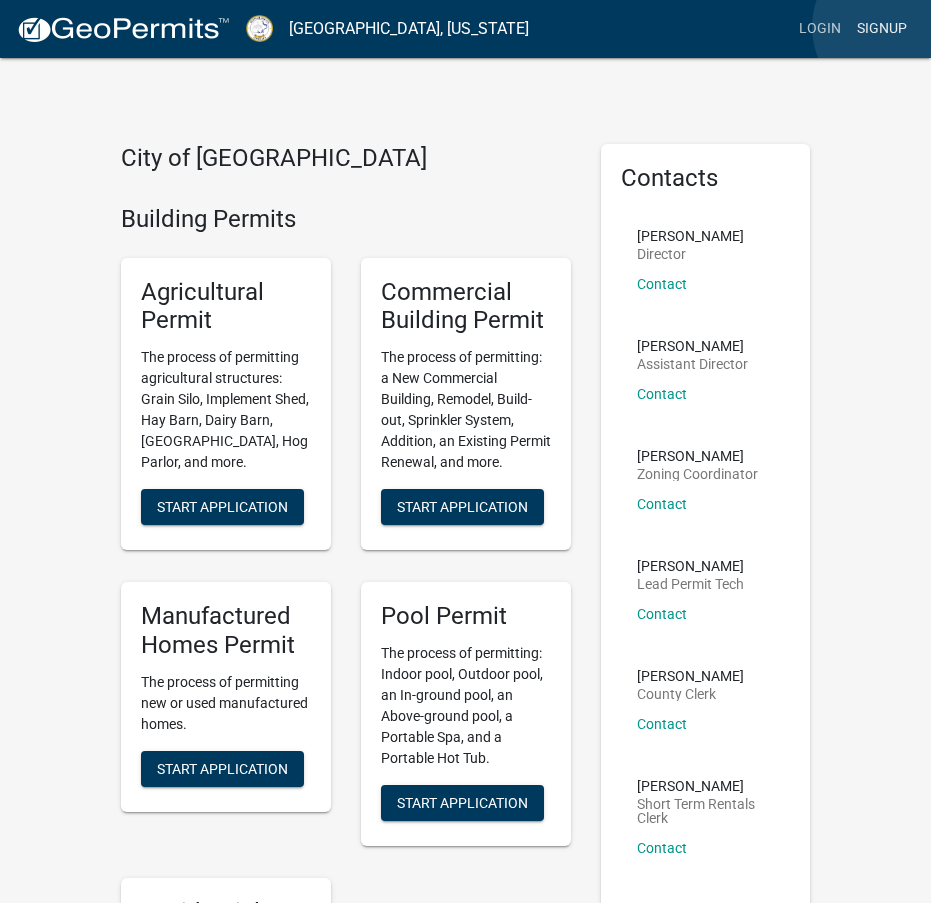 click on "Signup" at bounding box center [882, 29] 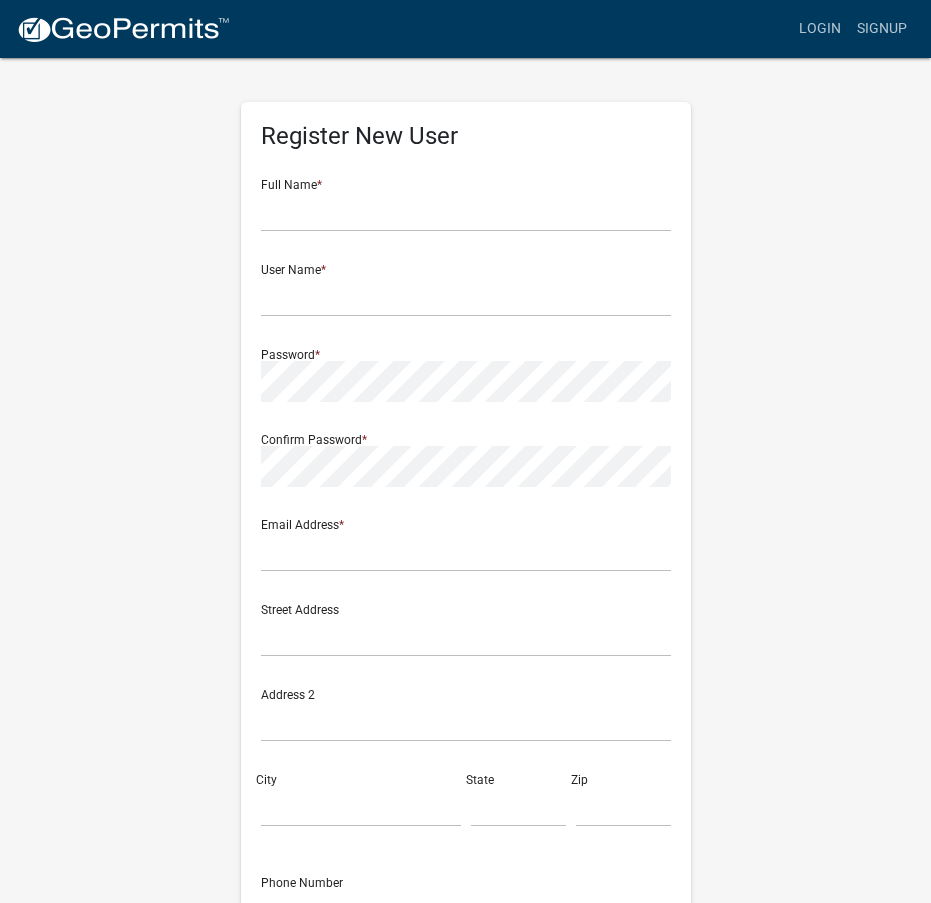 scroll, scrollTop: 0, scrollLeft: 0, axis: both 